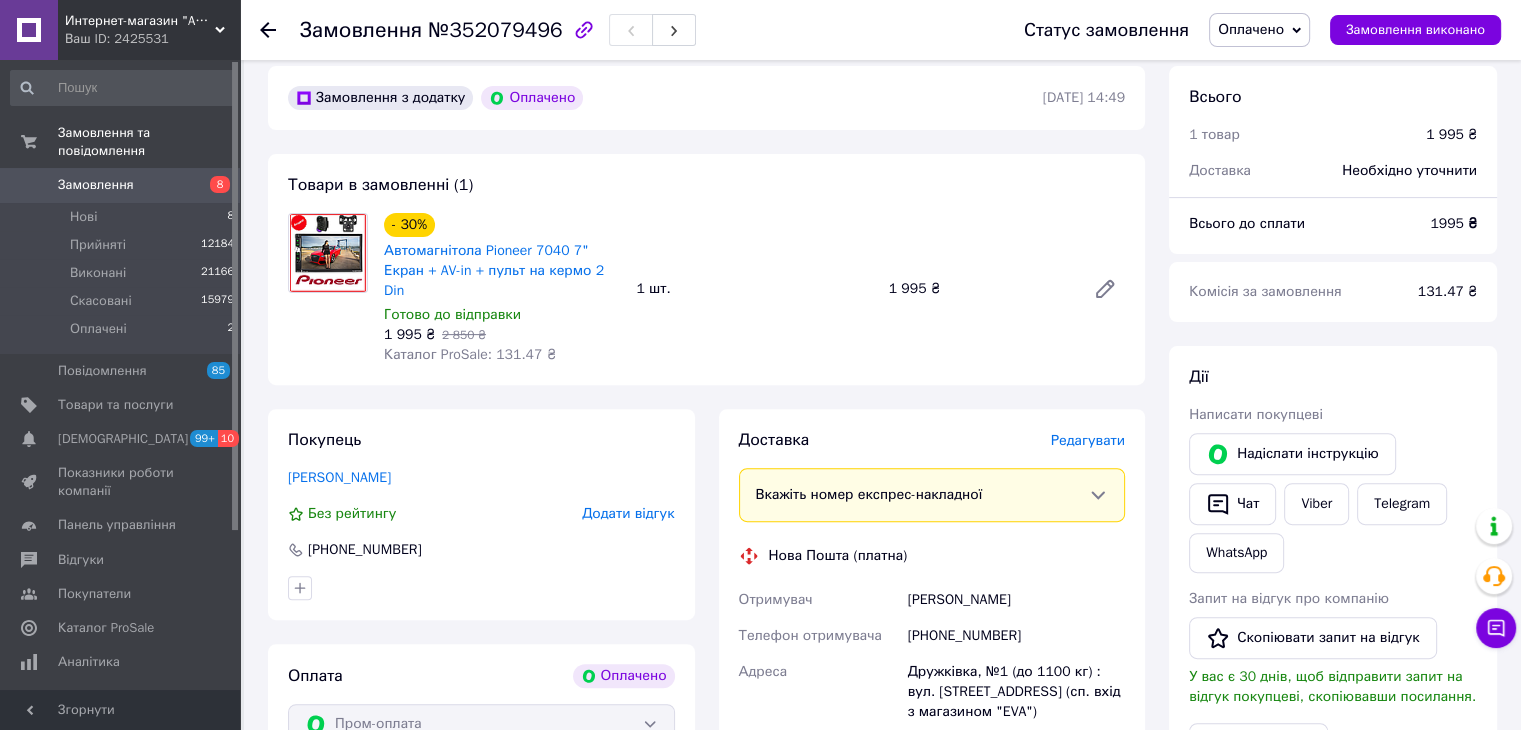 scroll, scrollTop: 400, scrollLeft: 0, axis: vertical 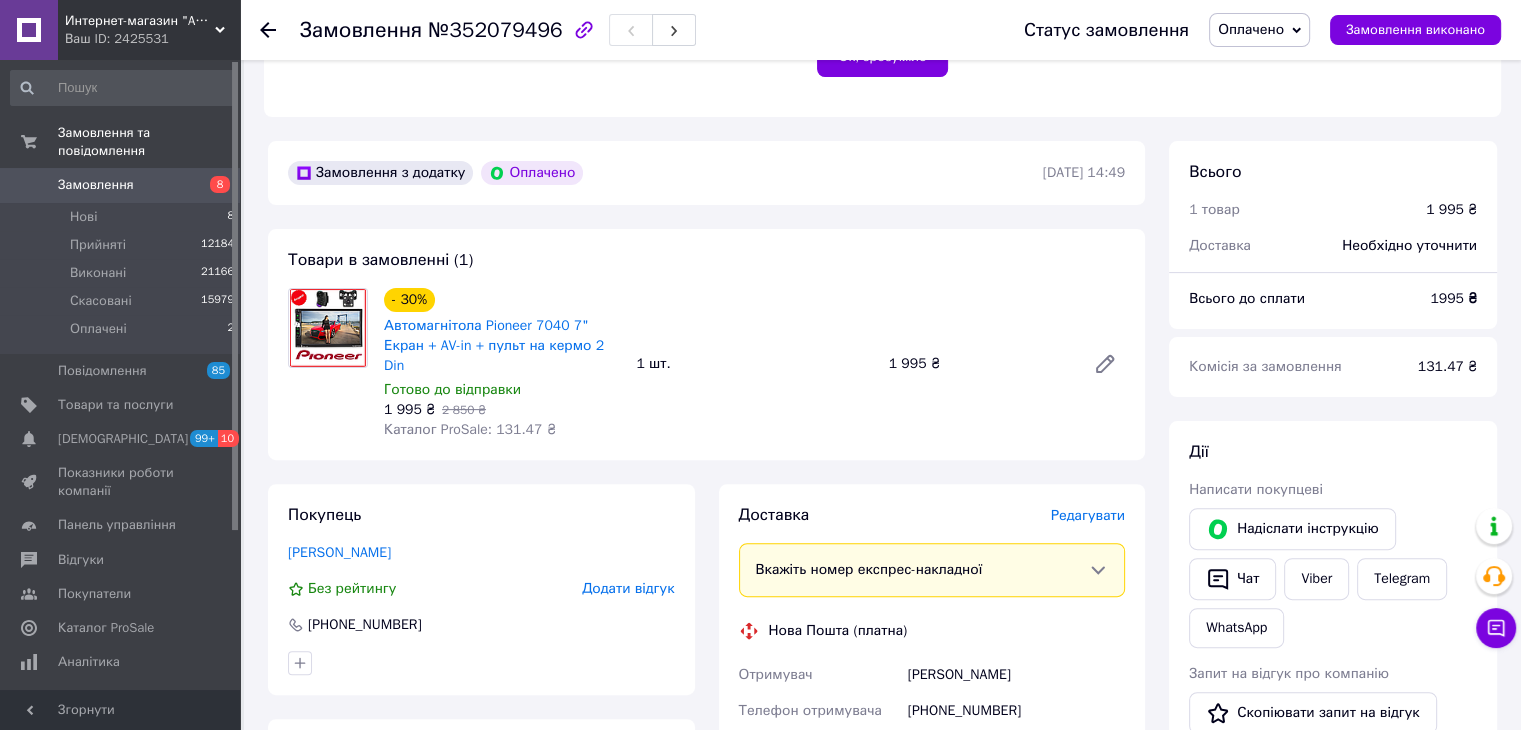 click on "Оплачено" at bounding box center (1259, 30) 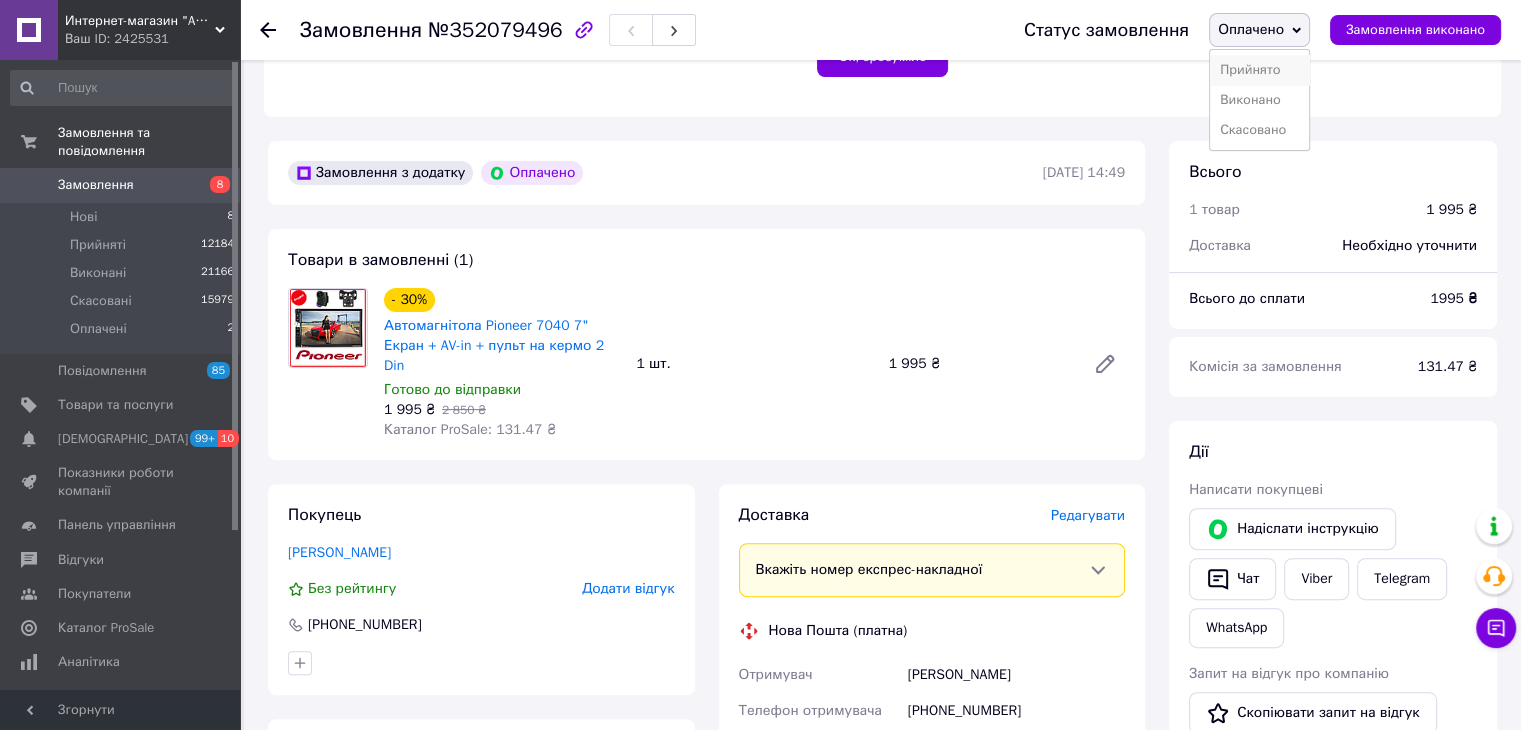 click on "Прийнято" at bounding box center [1259, 70] 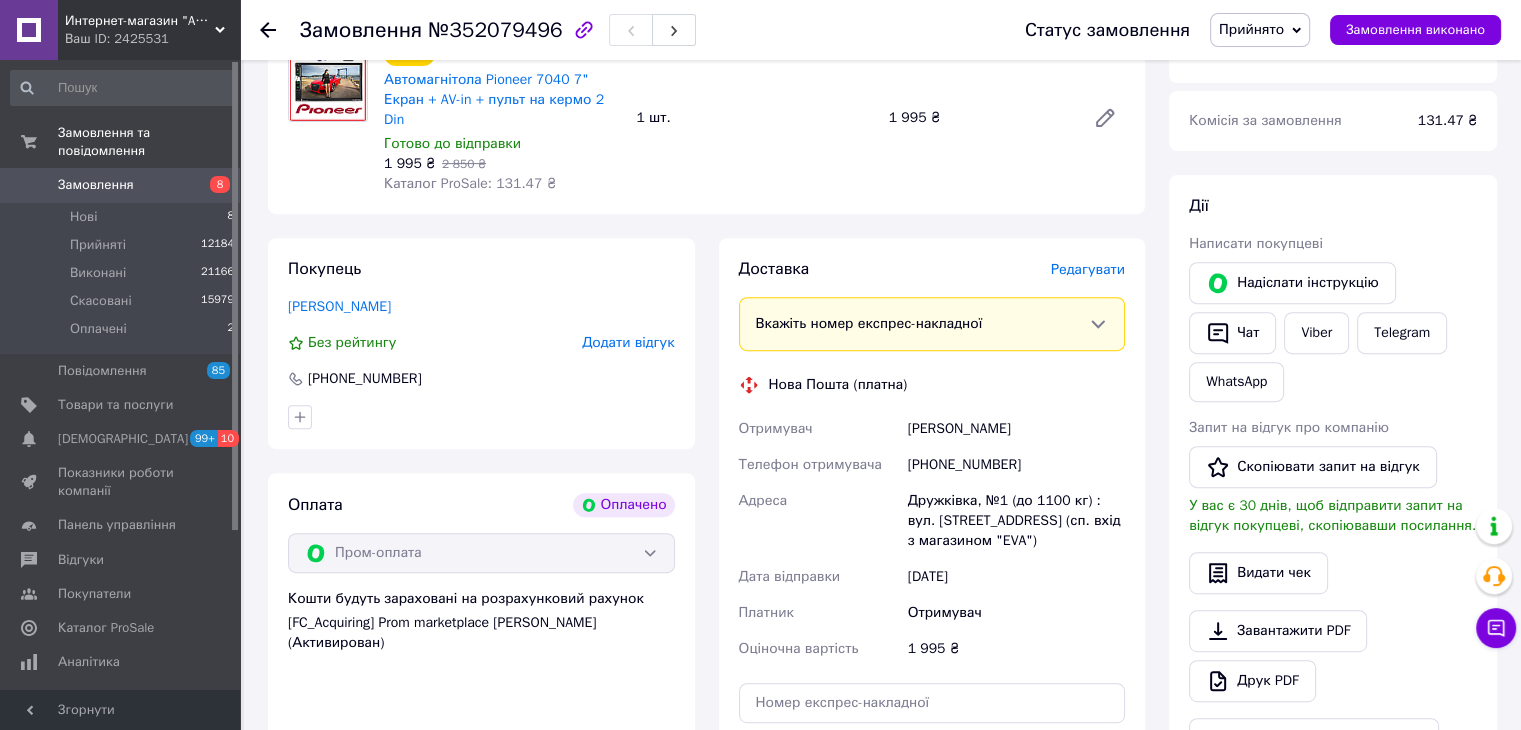 scroll, scrollTop: 500, scrollLeft: 0, axis: vertical 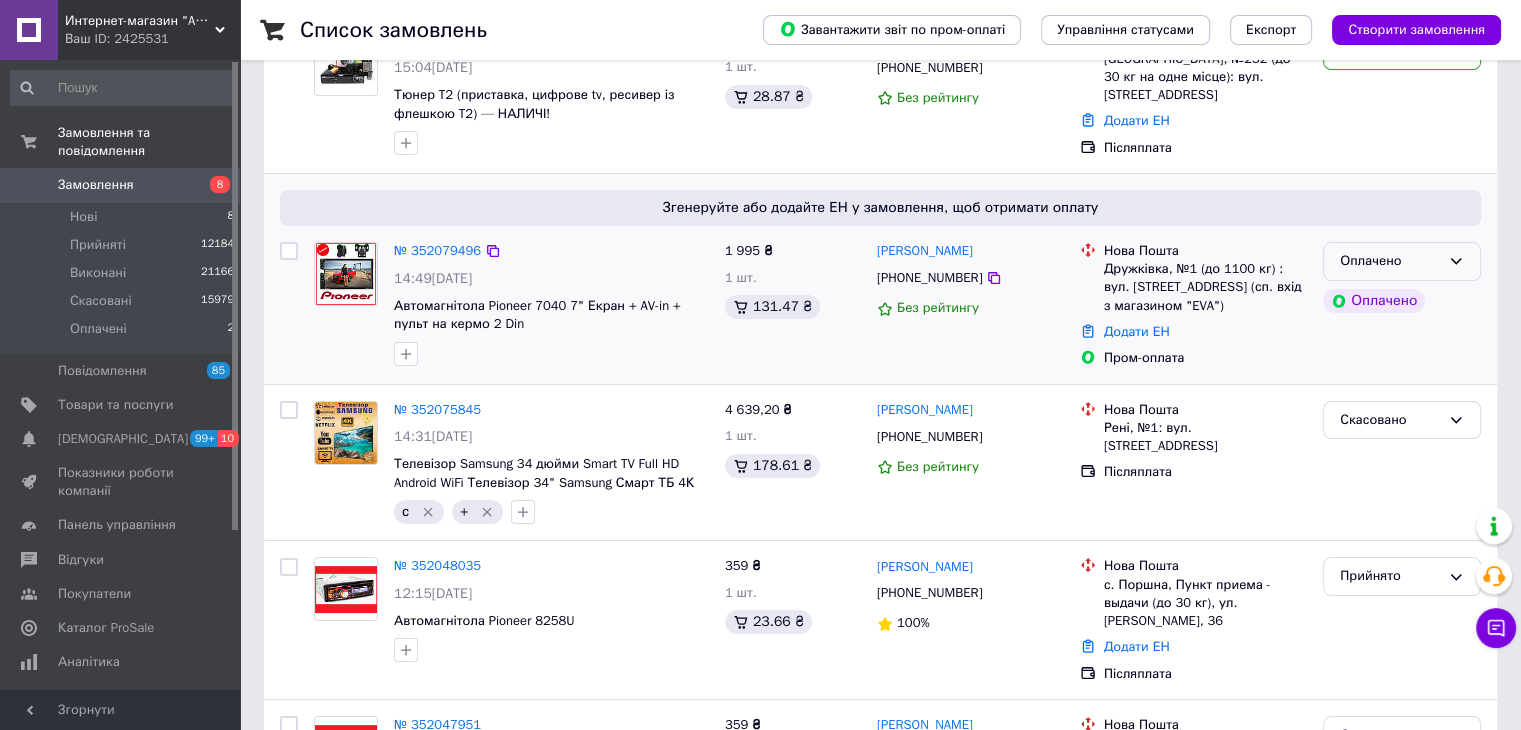 click on "Оплачено" at bounding box center (1390, 261) 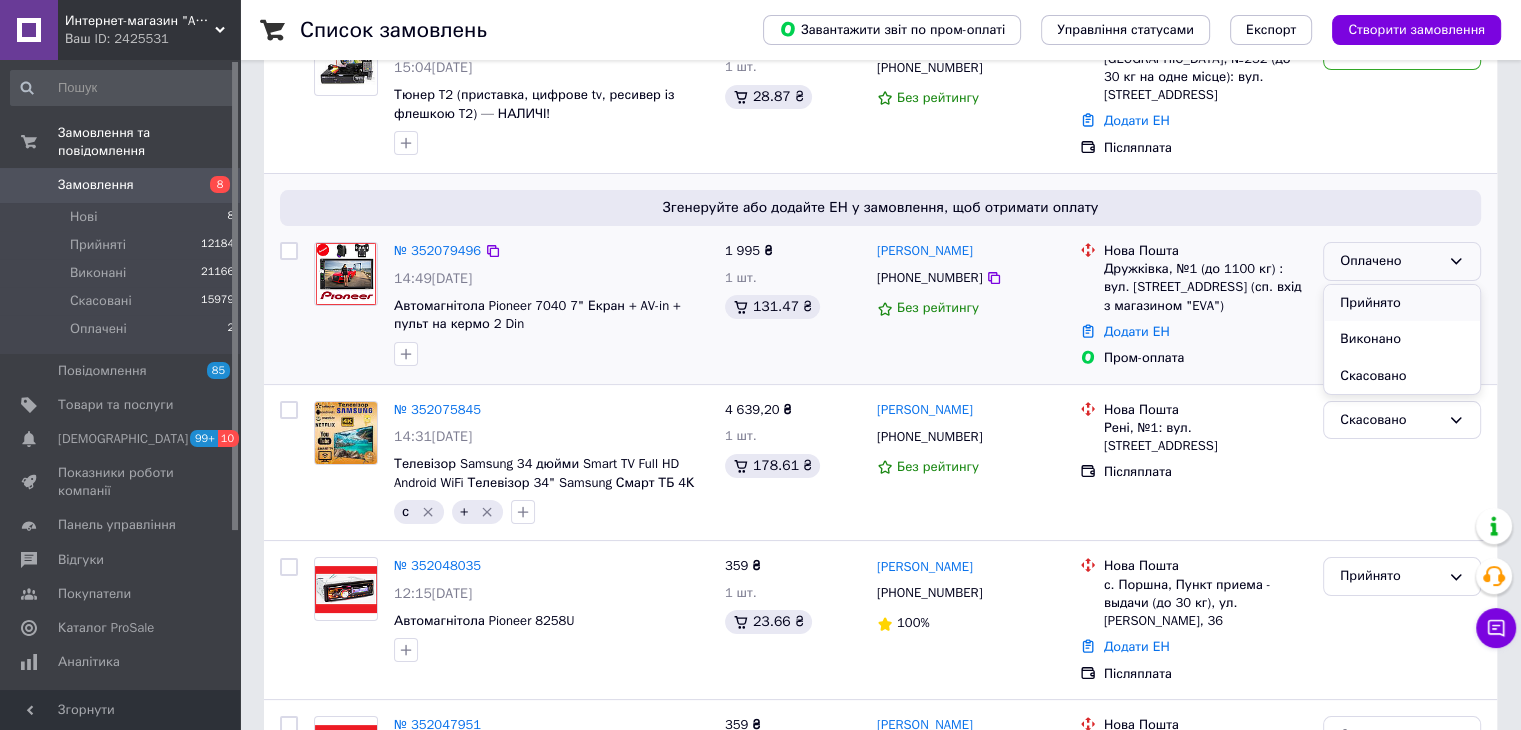 click on "Прийнято" at bounding box center [1402, 303] 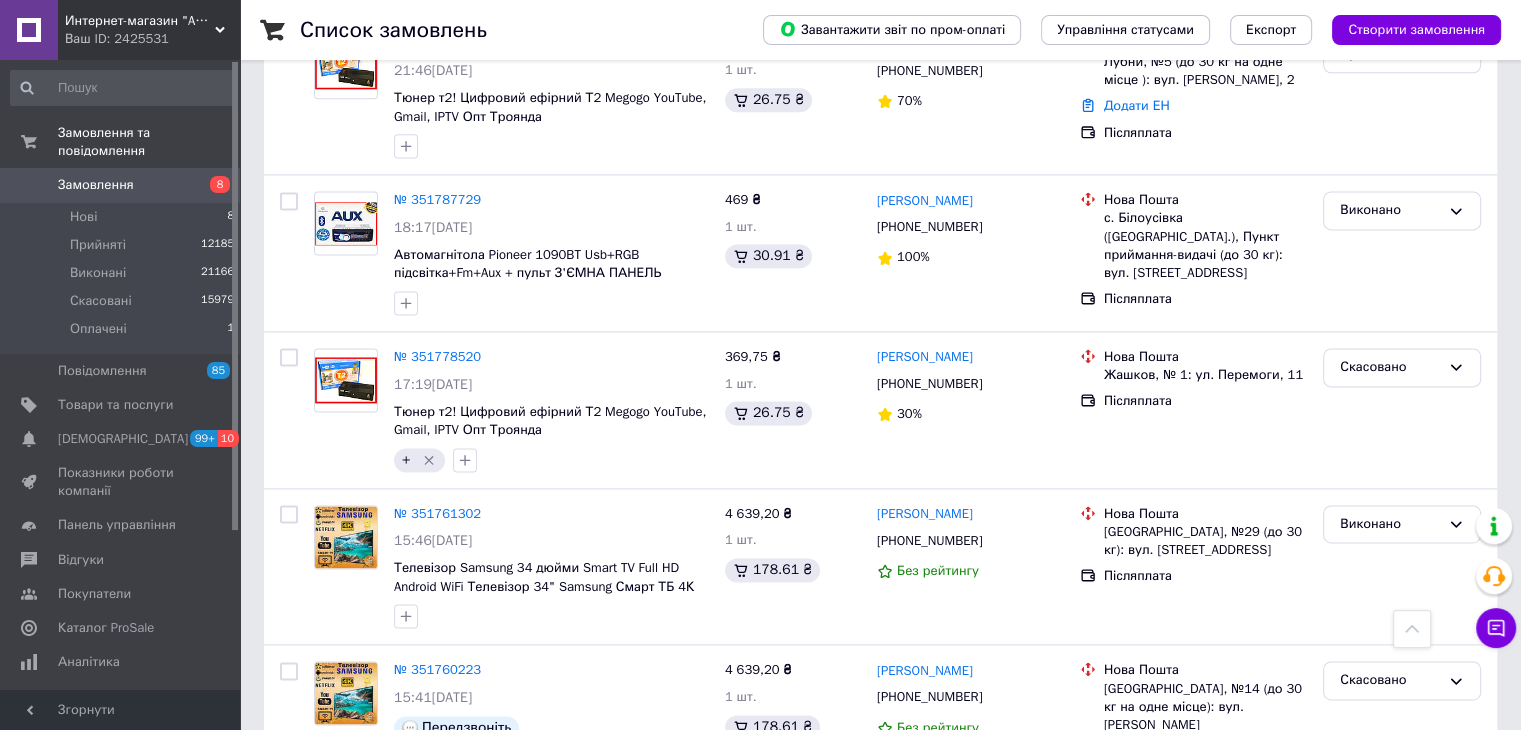 scroll, scrollTop: 3200, scrollLeft: 0, axis: vertical 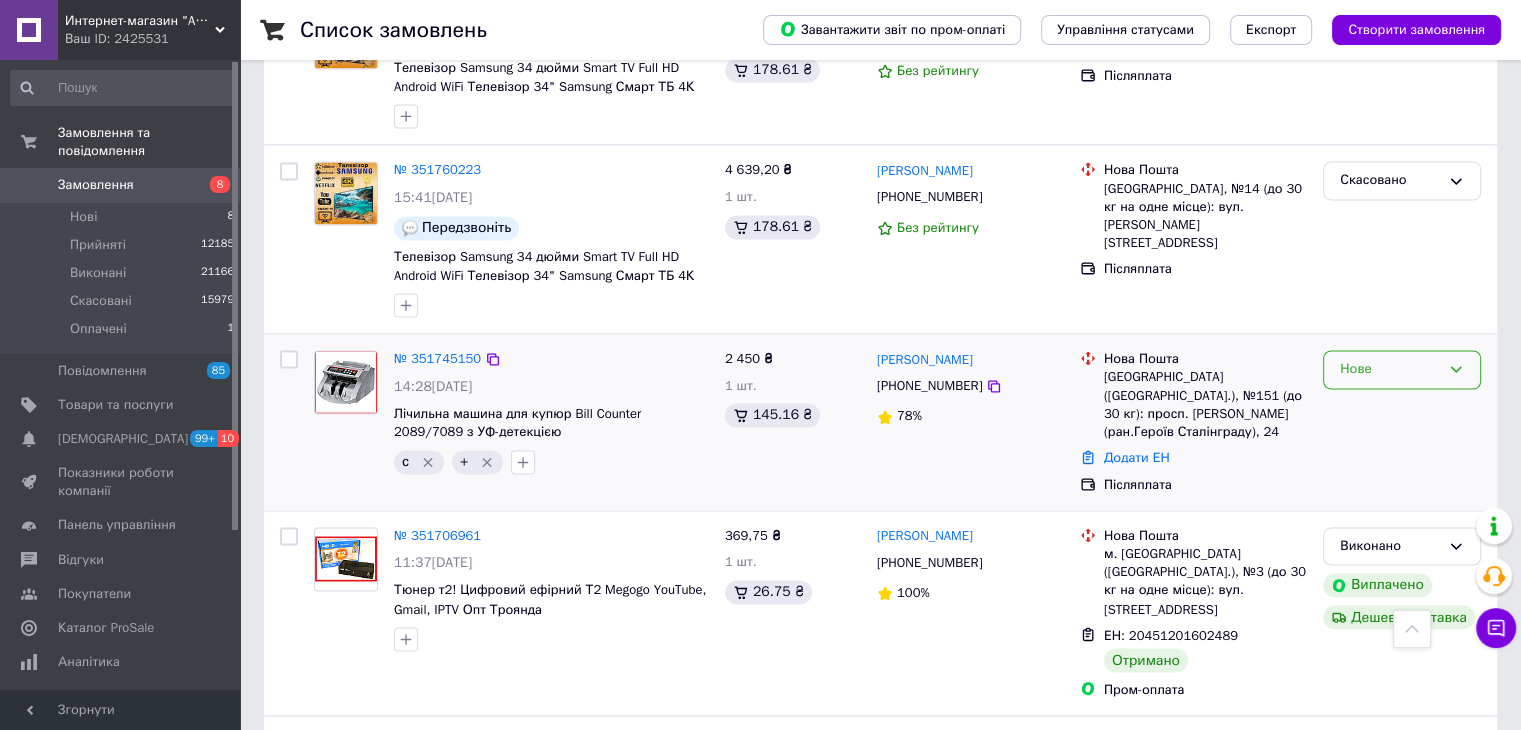 click on "Нове" at bounding box center (1390, 369) 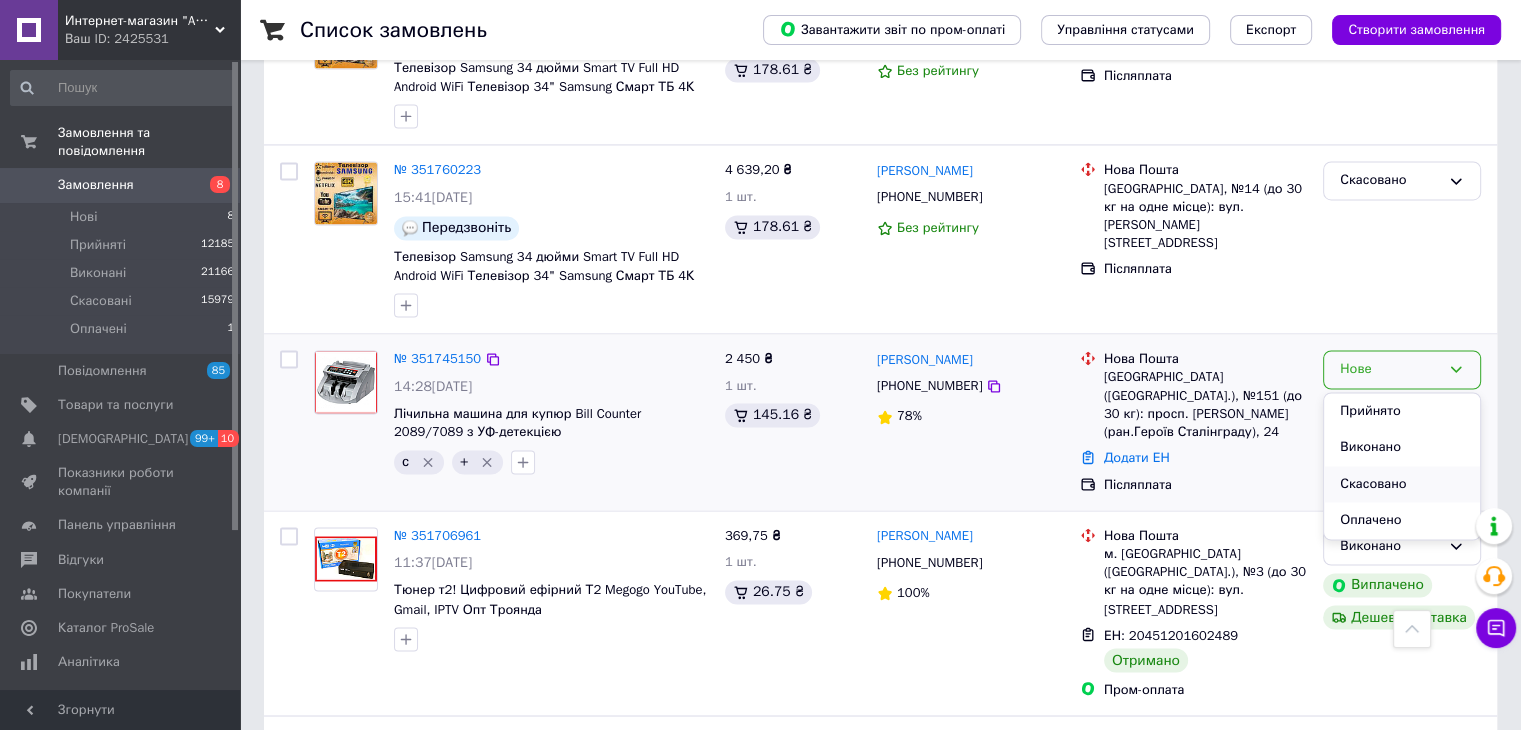click on "Скасовано" at bounding box center [1402, 484] 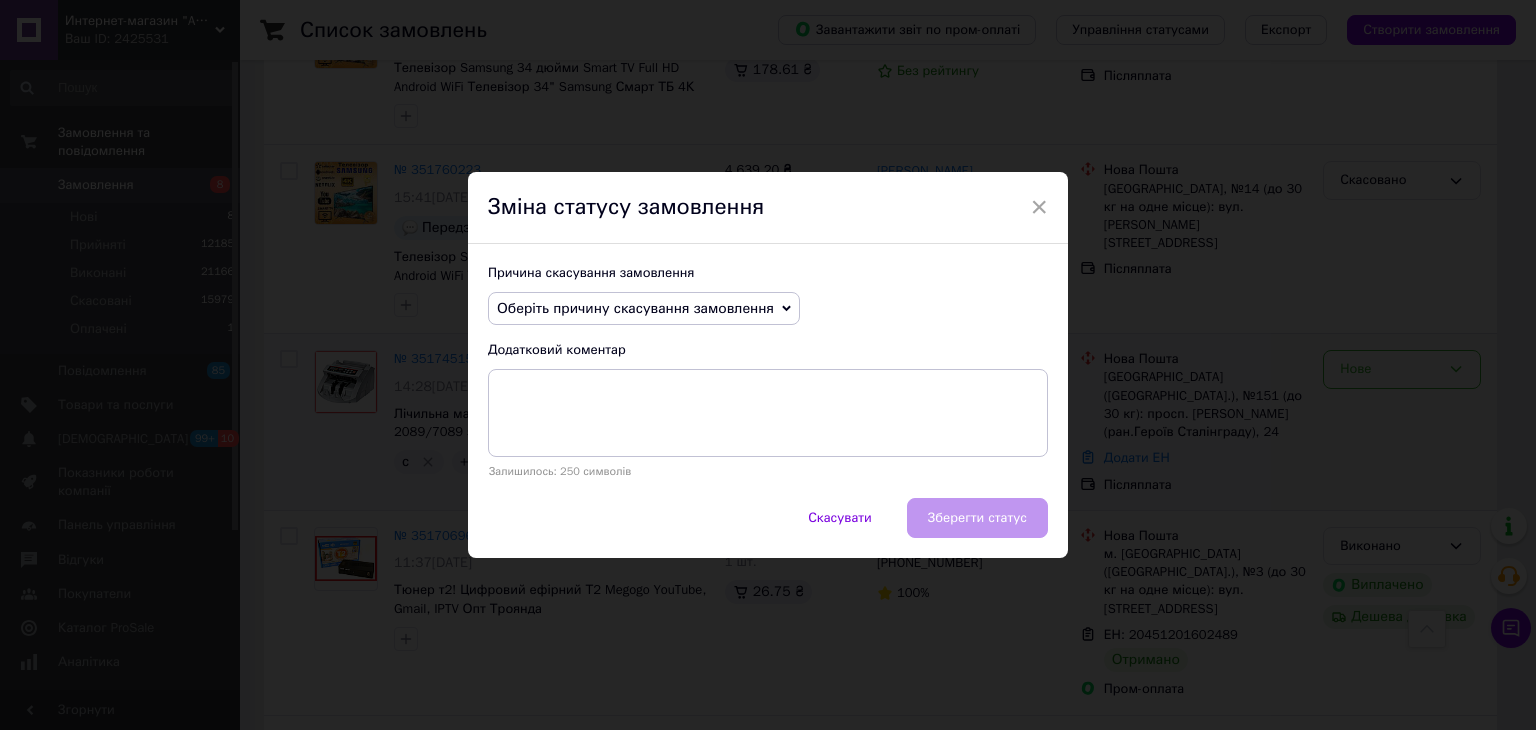 click on "Оберіть причину скасування замовлення" at bounding box center [635, 308] 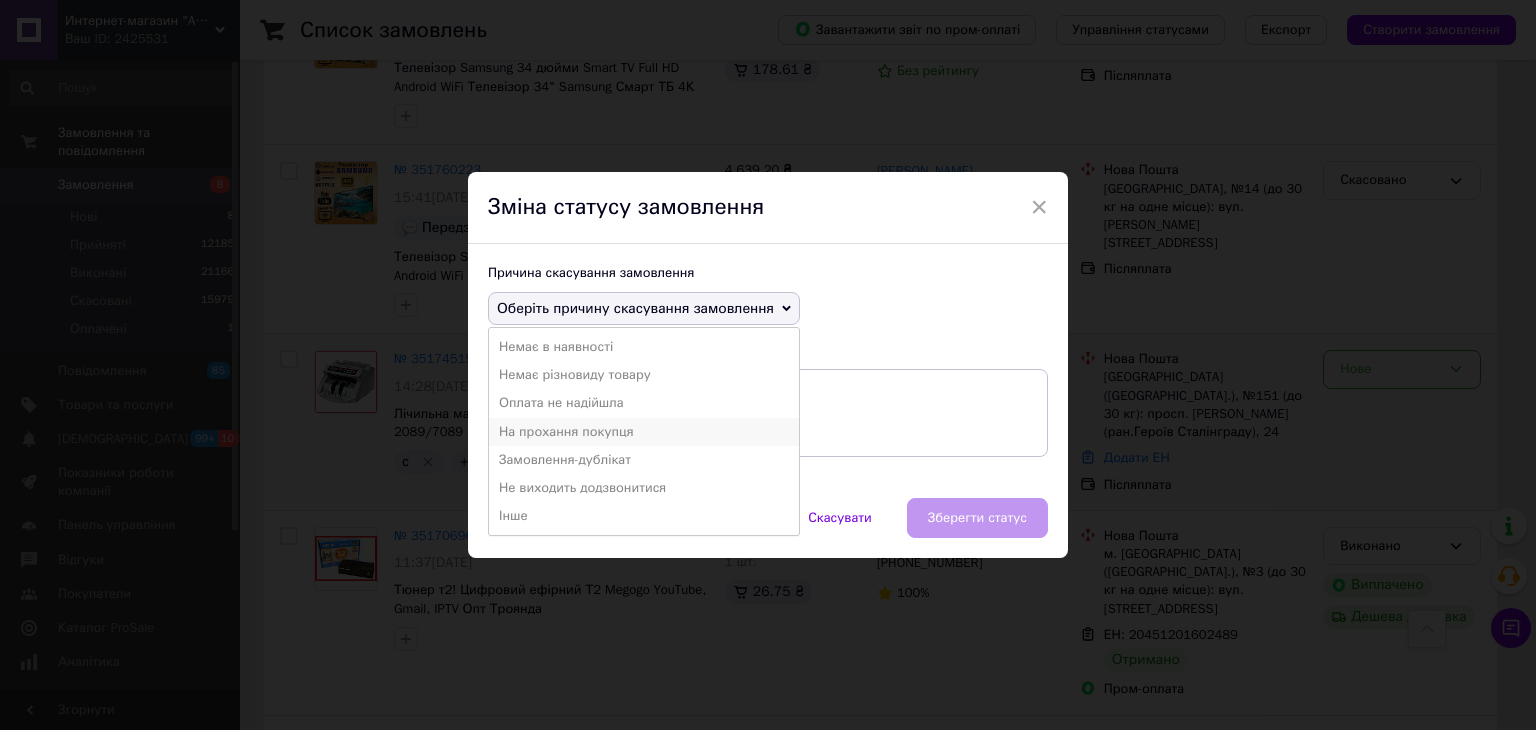 click on "На прохання покупця" at bounding box center (644, 432) 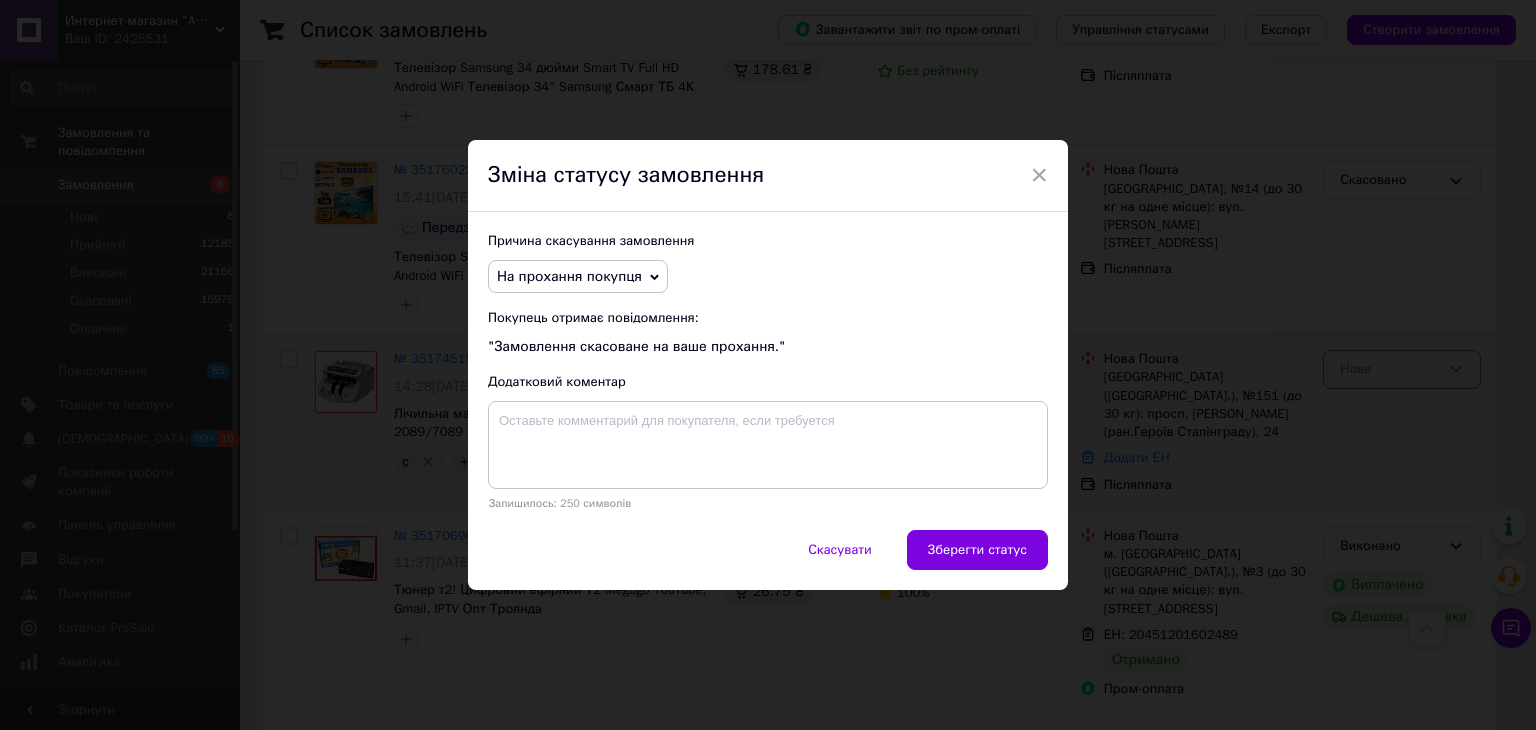 click on "Зберегти статус" at bounding box center [977, 550] 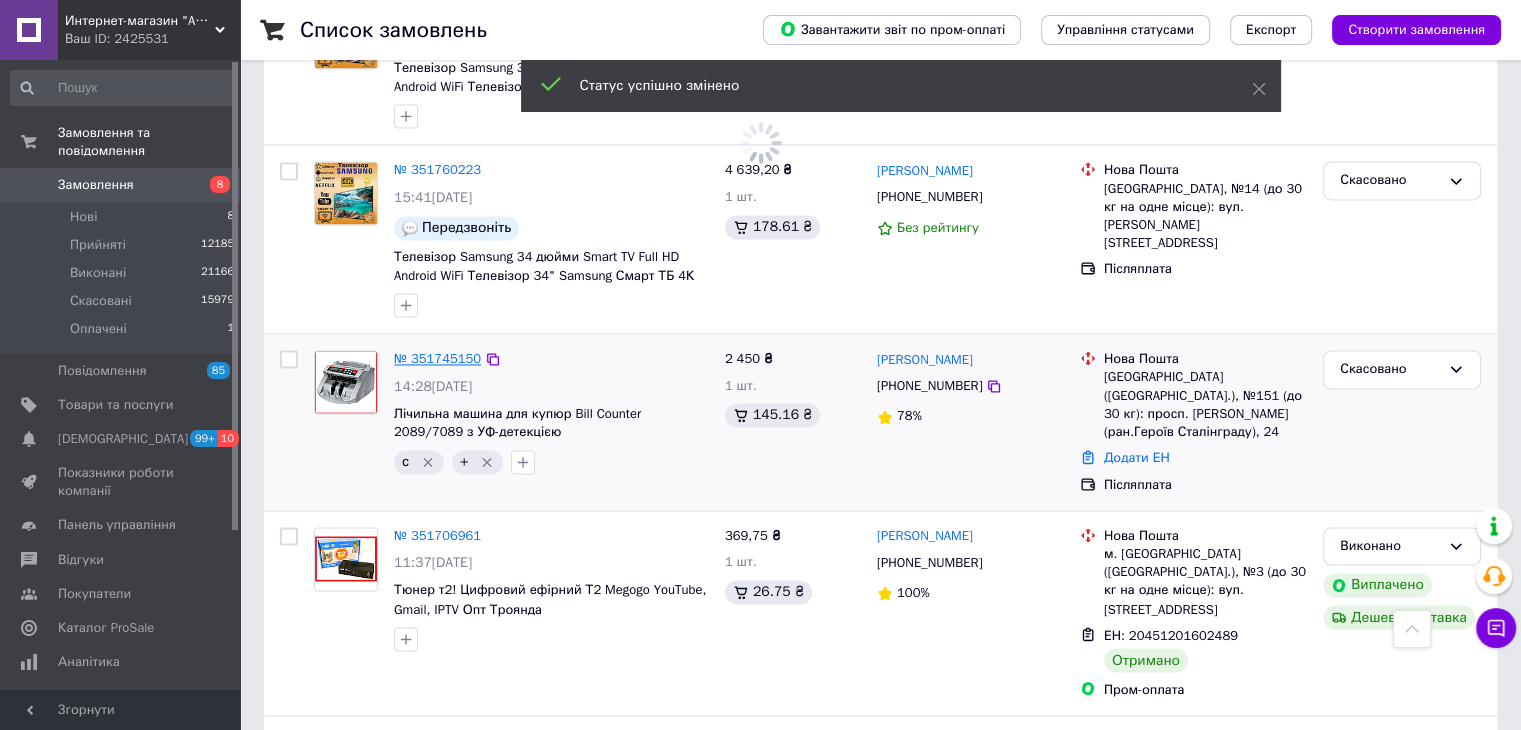 click on "№ 351745150" at bounding box center (437, 358) 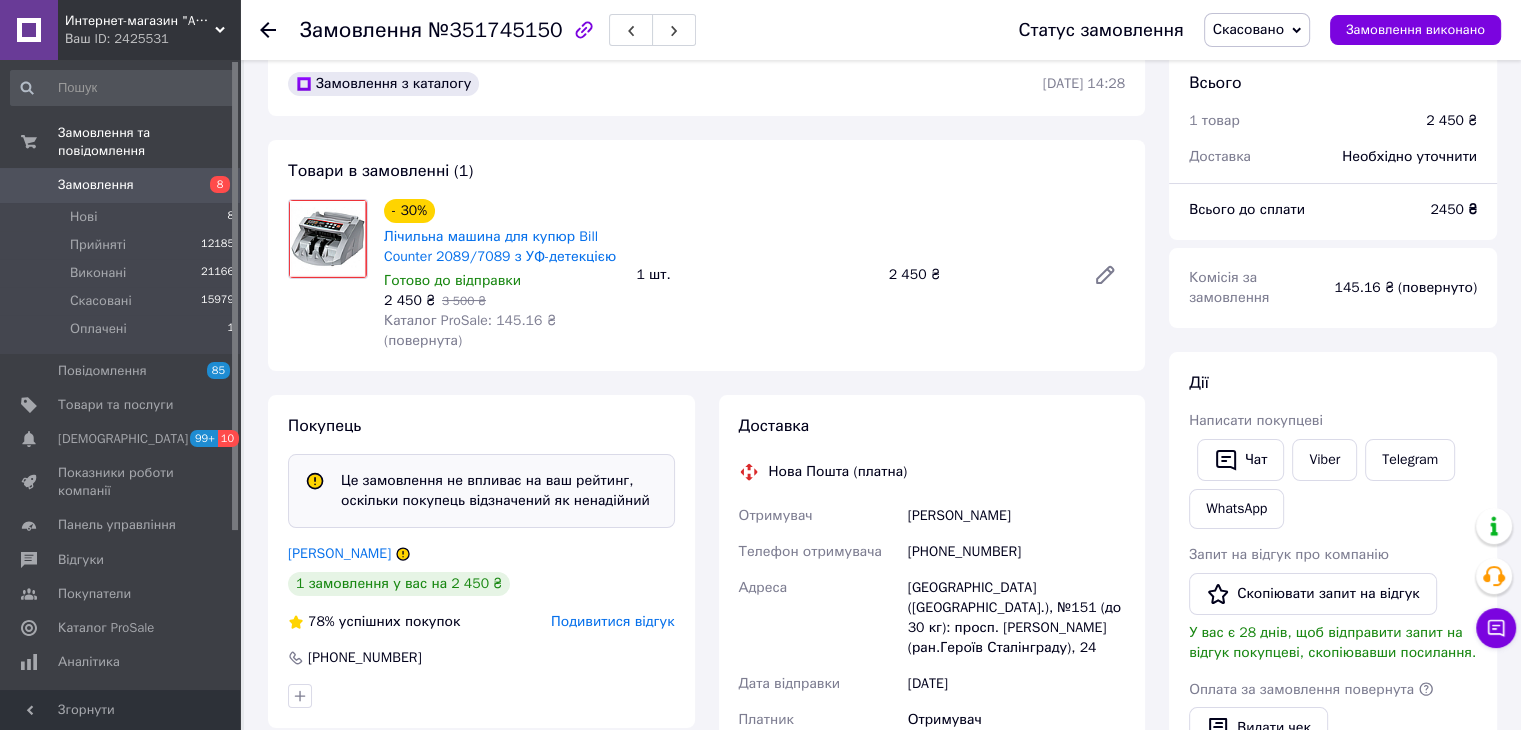 scroll, scrollTop: 200, scrollLeft: 0, axis: vertical 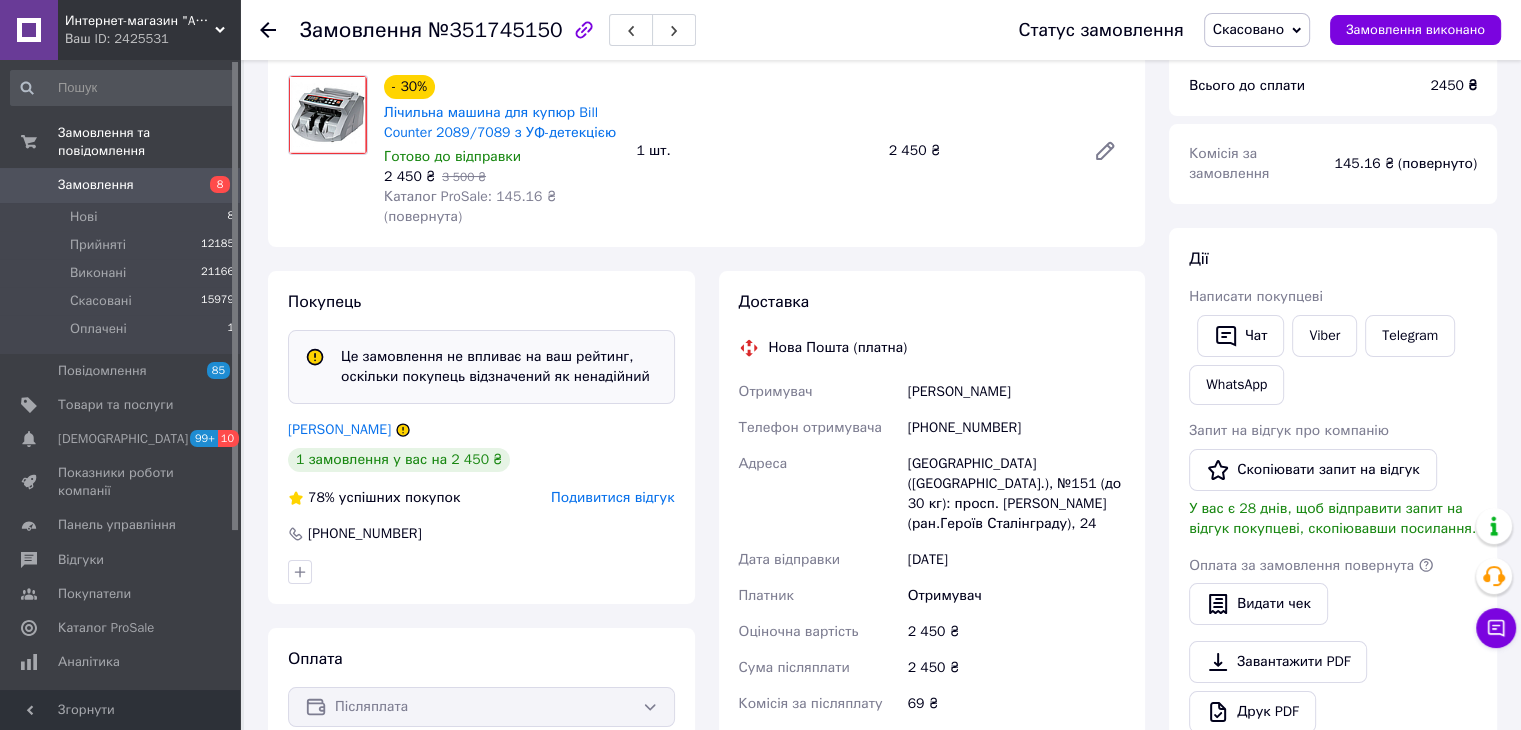 click on "Подивитися відгук" at bounding box center [612, 497] 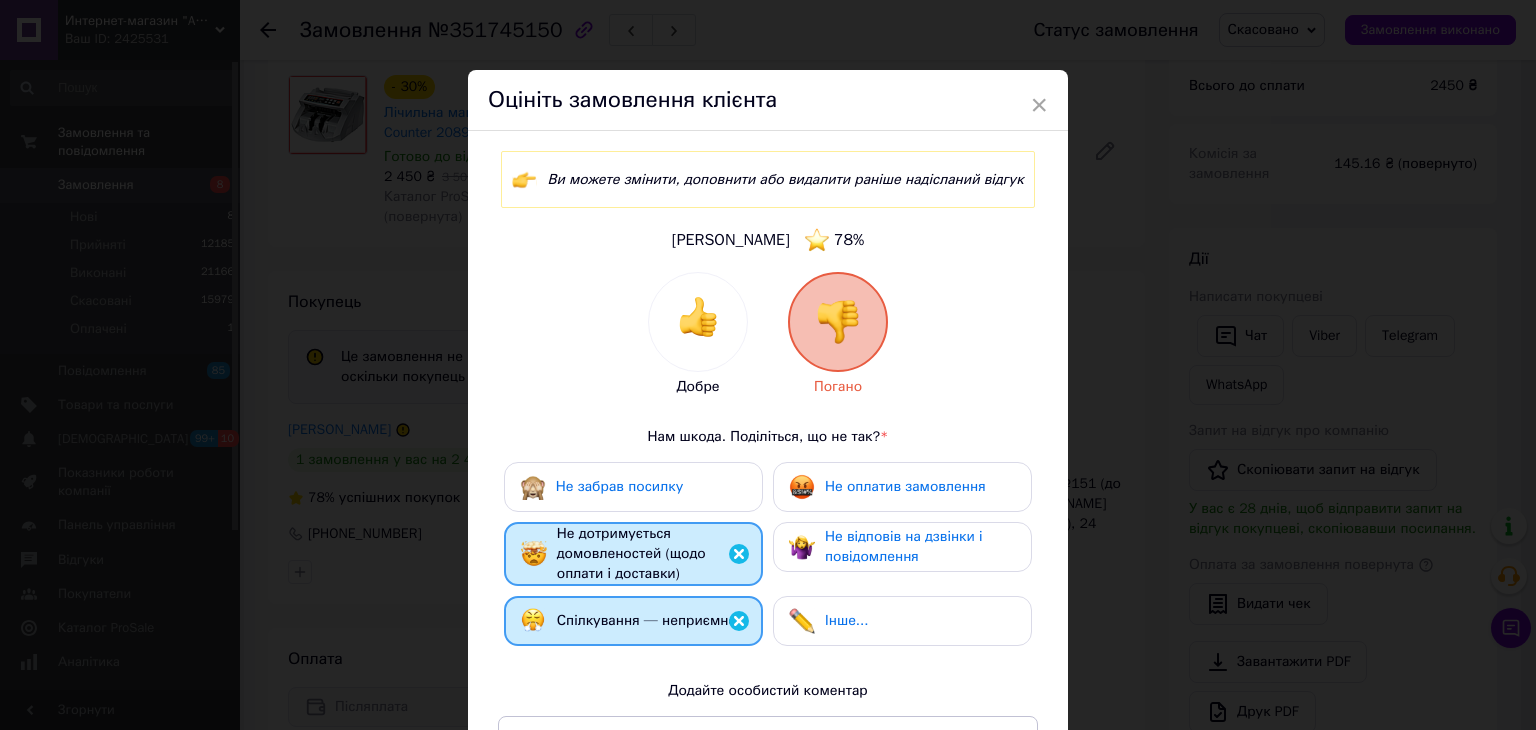 click on "× Оцініть замовлення клієнта Ви можете змінити, доповнити або видалити раніше надісланий відгук [PERSON_NAME] 78 % Добре Погано Нам шкода. Поділіться, що не так?  * Не забрав посилку Не оплатив замовлення Не дотримується домовленостей (щодо оплати і доставки) Не відповів на дзвінки і повідомлення Спілкування — неприємне Інше... Додайте особистий коментар не рекомендую! ---------------------- 37   з   500 Видалити відгук Редагувати відгук" at bounding box center [768, 365] 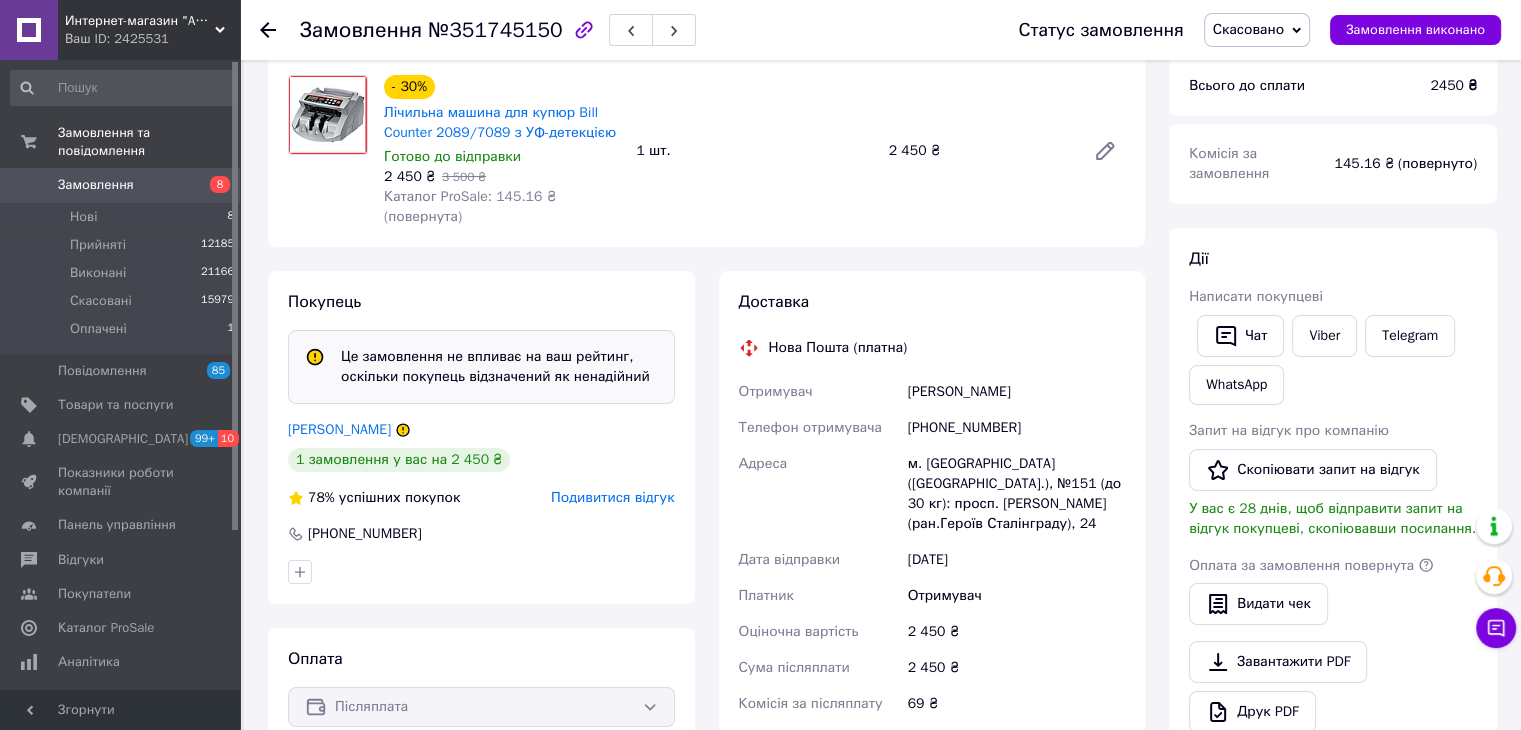 click on "Замовлення" at bounding box center (121, 185) 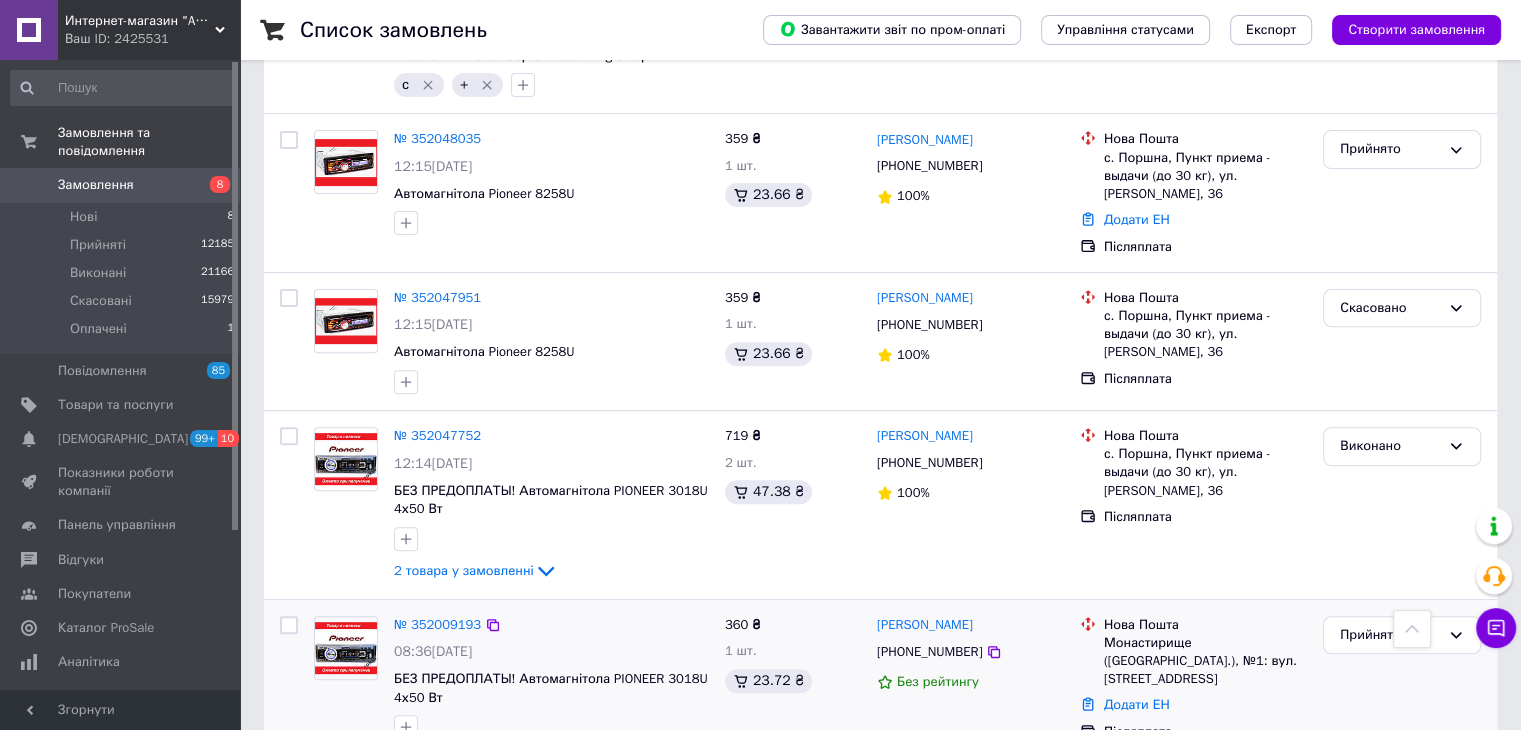 scroll, scrollTop: 800, scrollLeft: 0, axis: vertical 